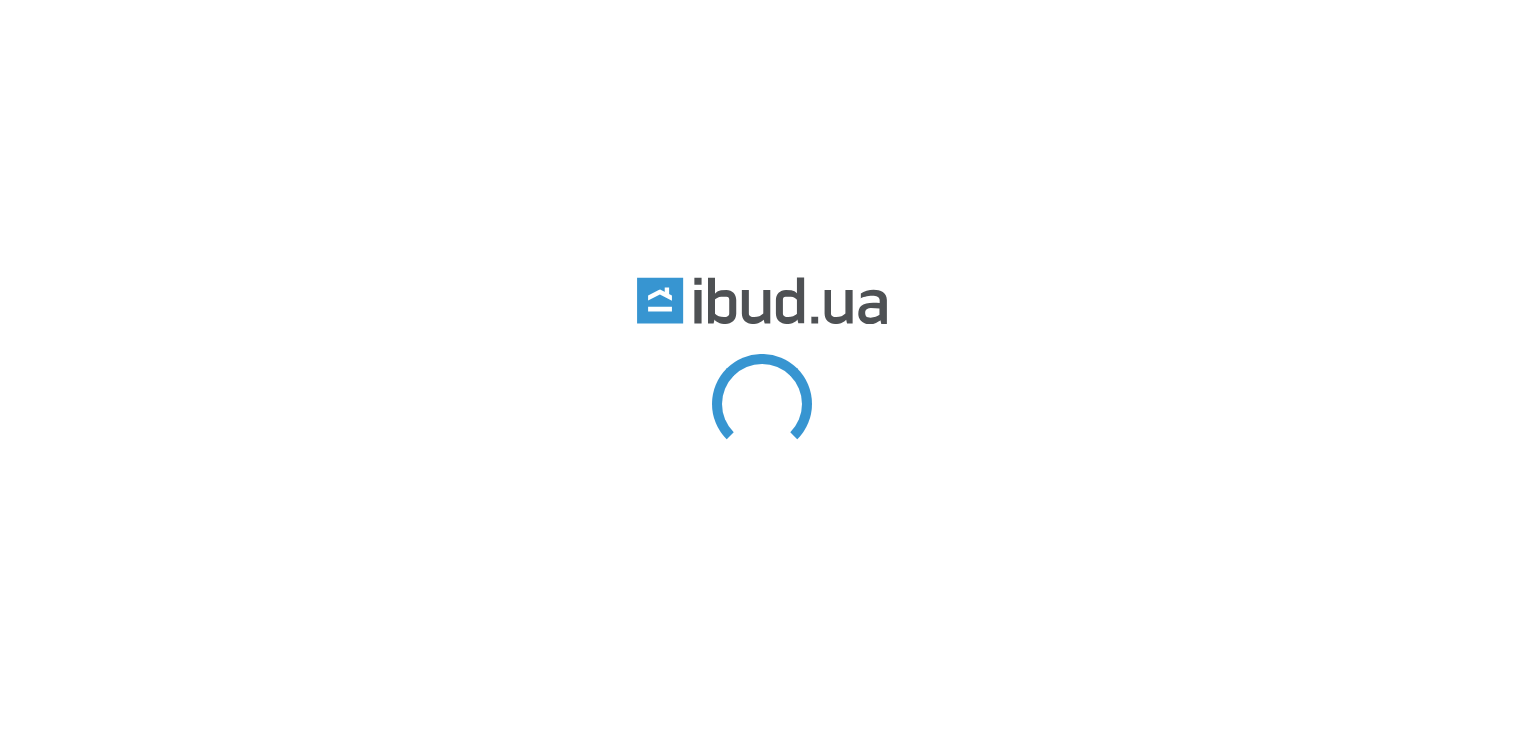 scroll, scrollTop: 0, scrollLeft: 0, axis: both 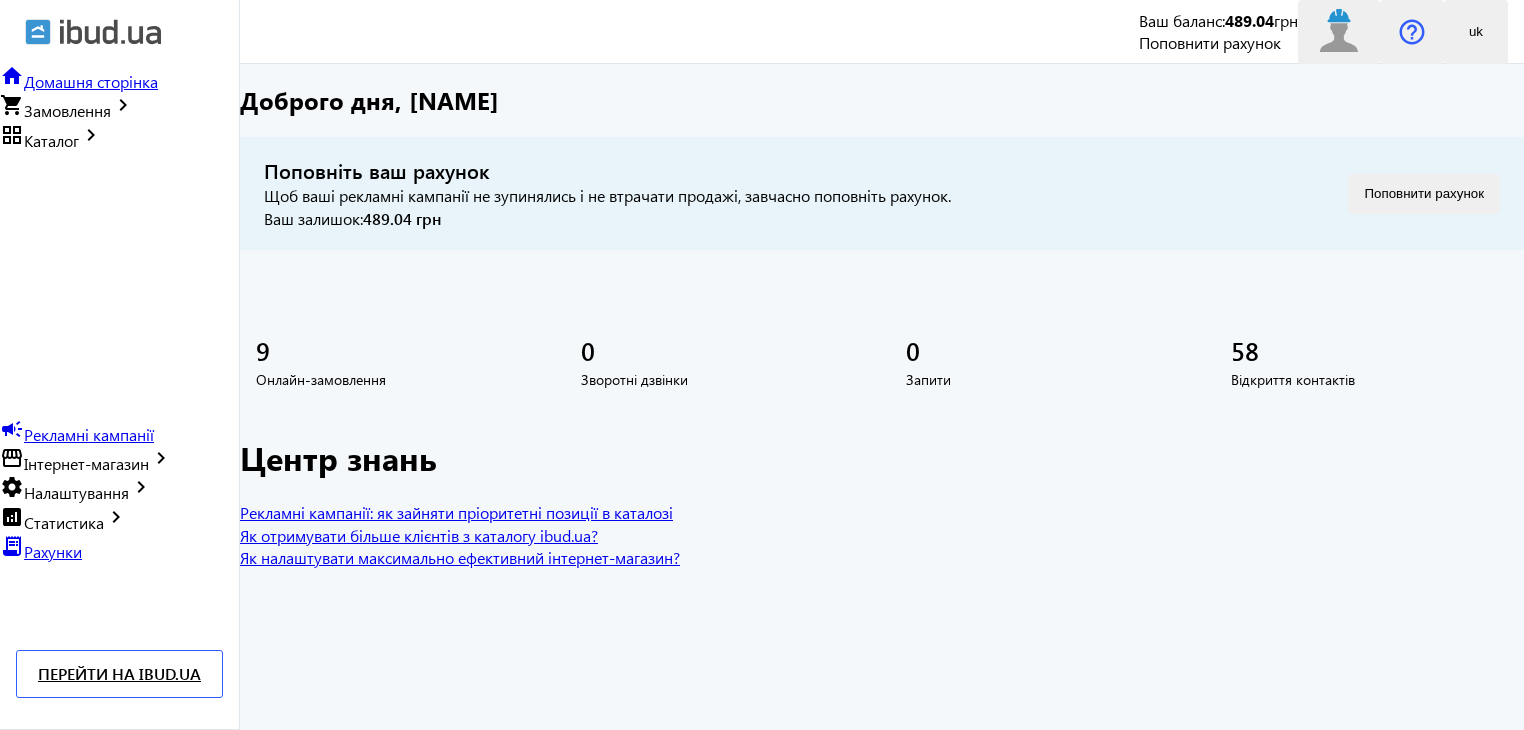 click on "Каталог" at bounding box center (51, 140) 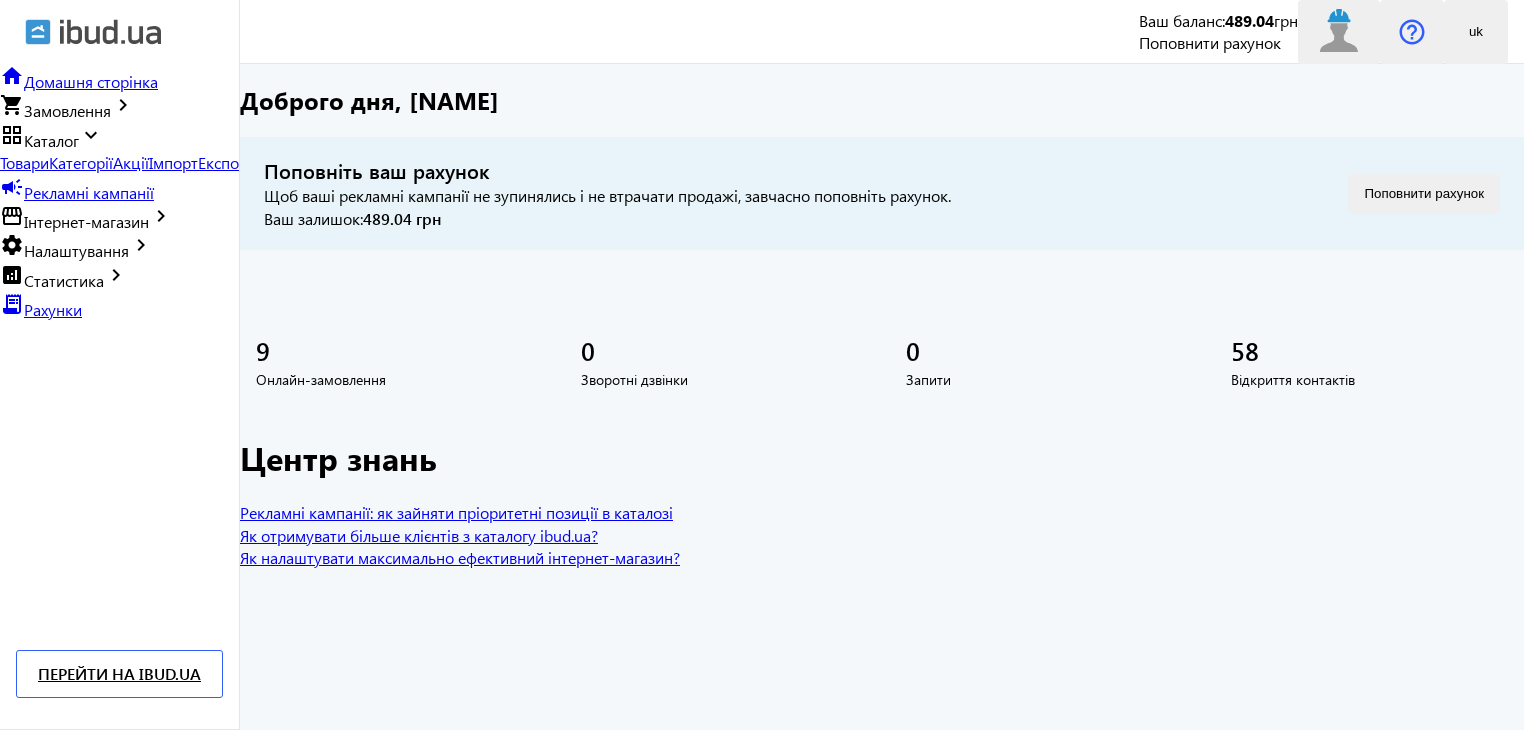 click on "Товари" at bounding box center (24, 162) 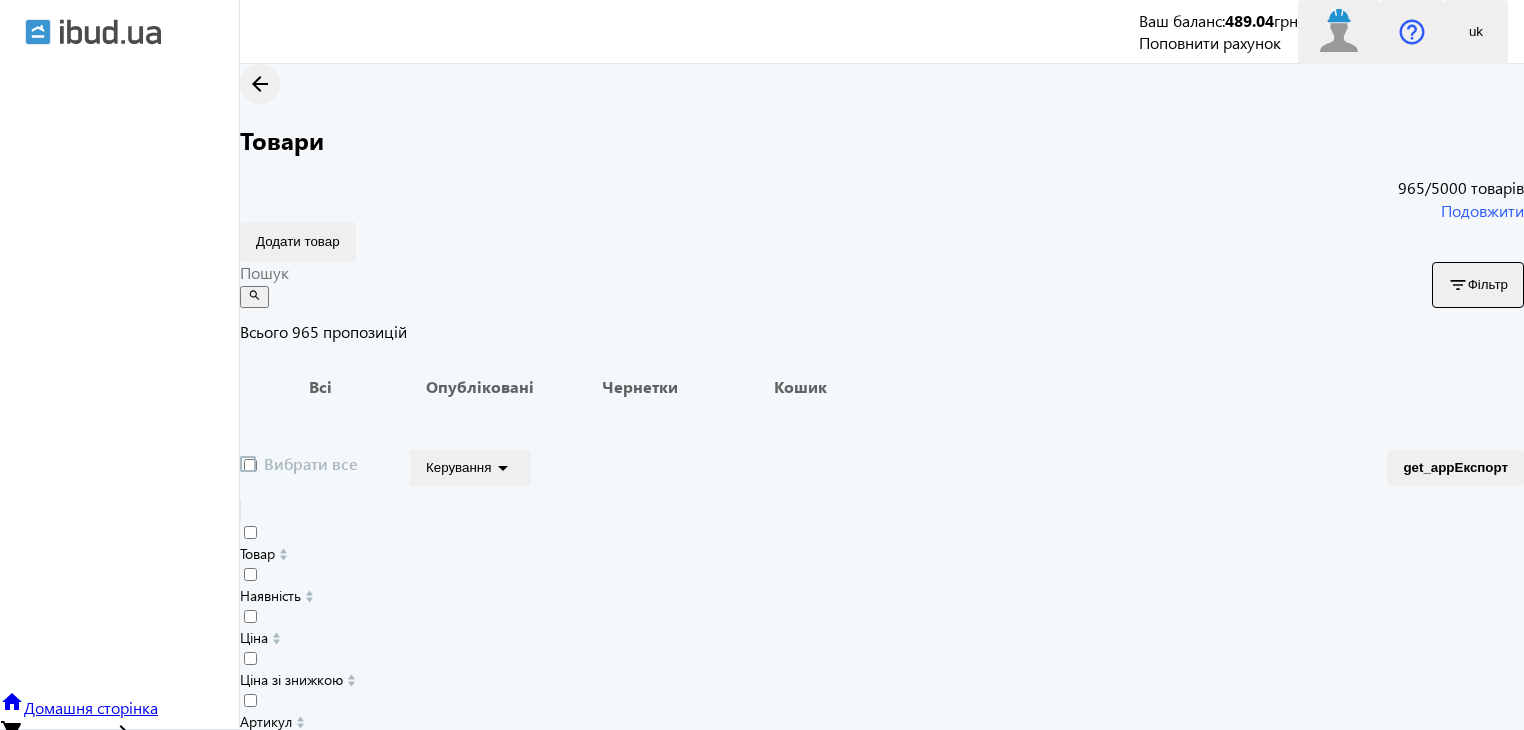click at bounding box center (828, 273) 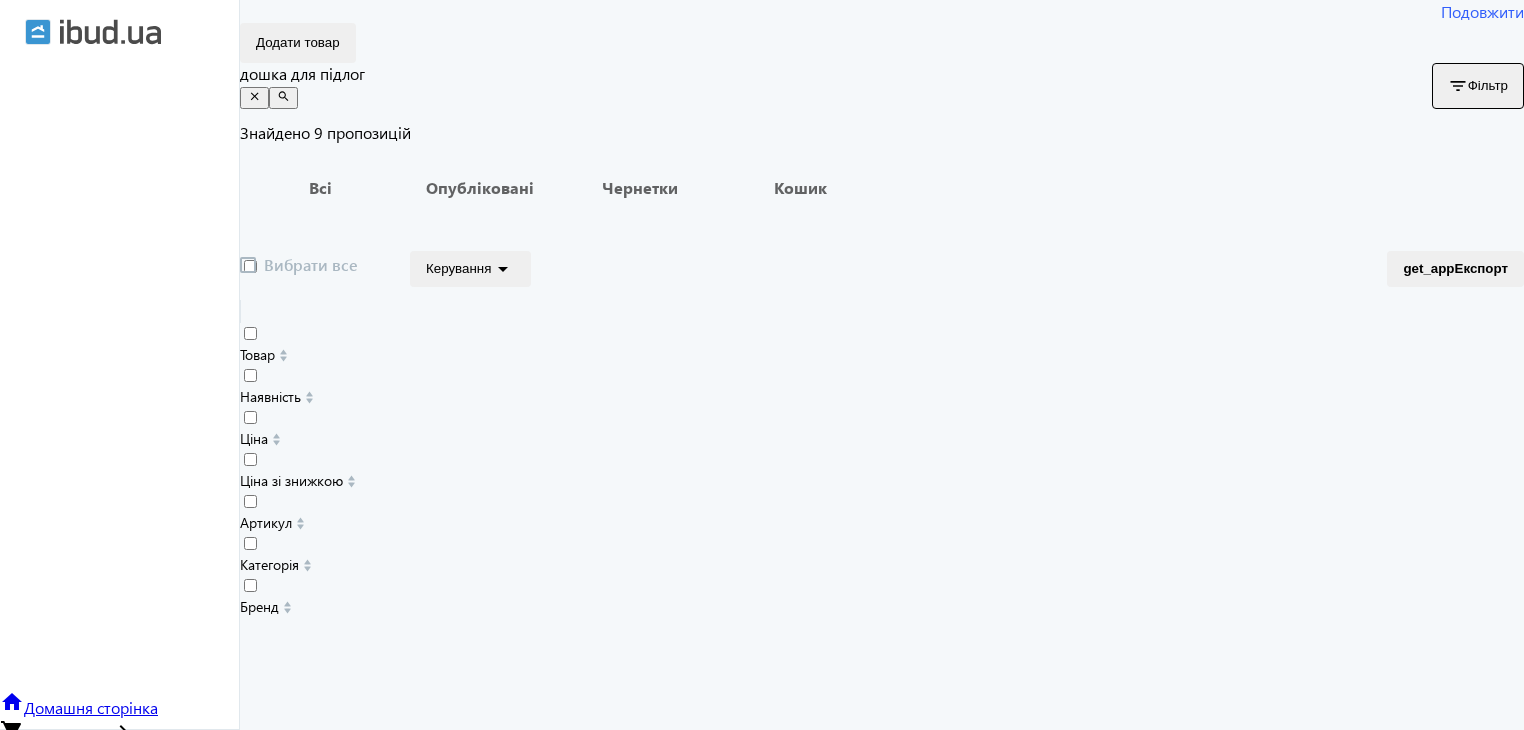 scroll, scrollTop: 200, scrollLeft: 0, axis: vertical 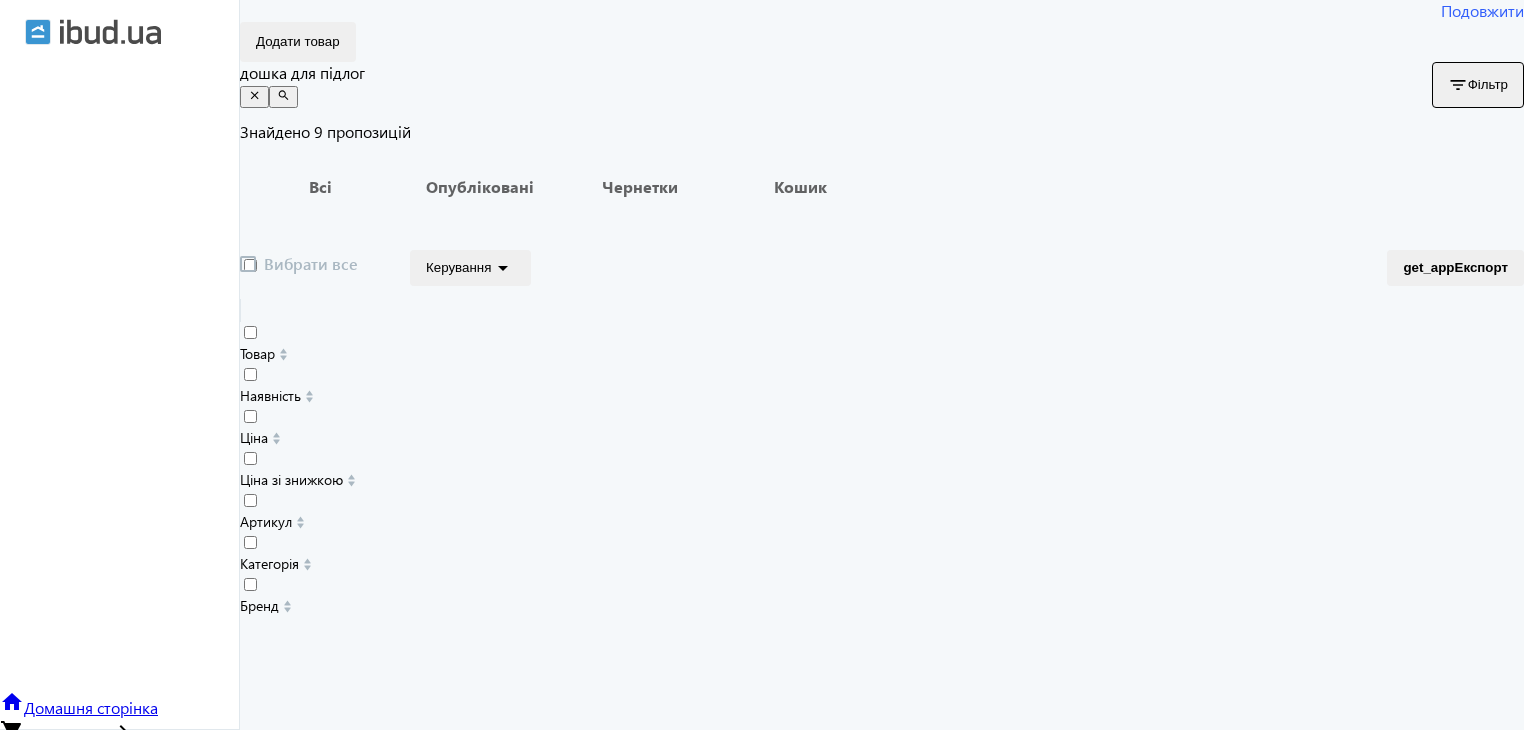 type on "дошка для підлог" 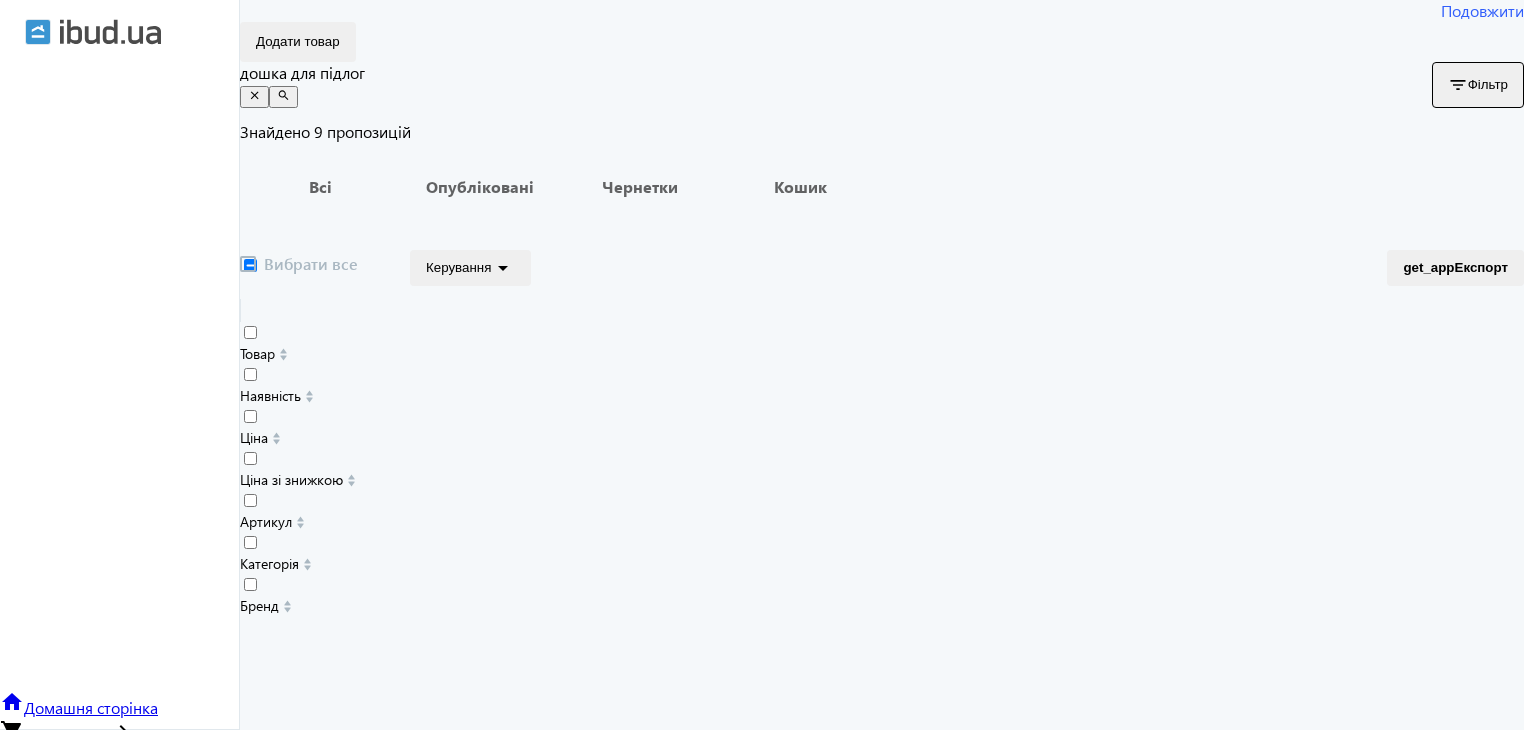 click on "Дошка для підлоги дерев'яна 125x25x2000 мм для підлоги, смерека" at bounding box center [541, 1412] 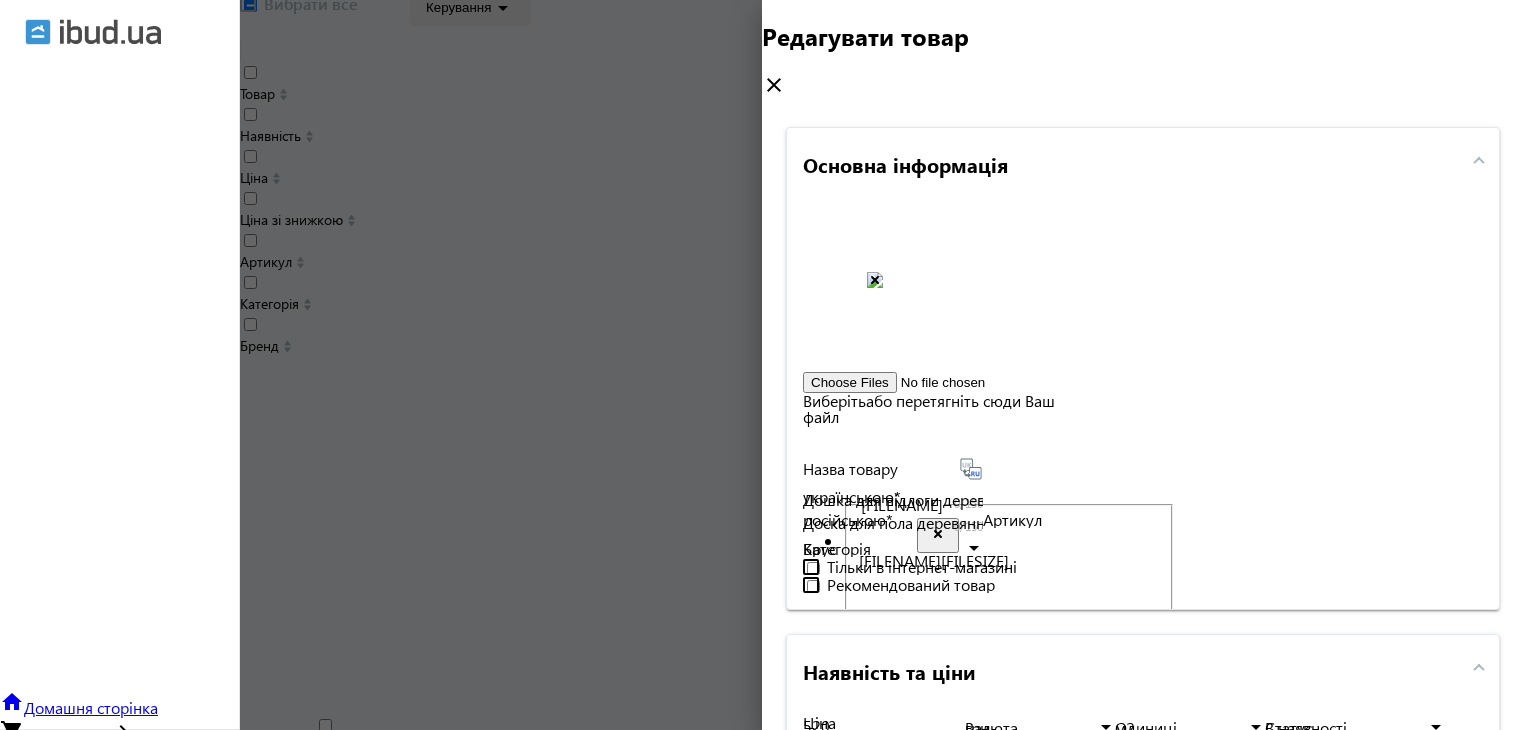 scroll, scrollTop: 461, scrollLeft: 0, axis: vertical 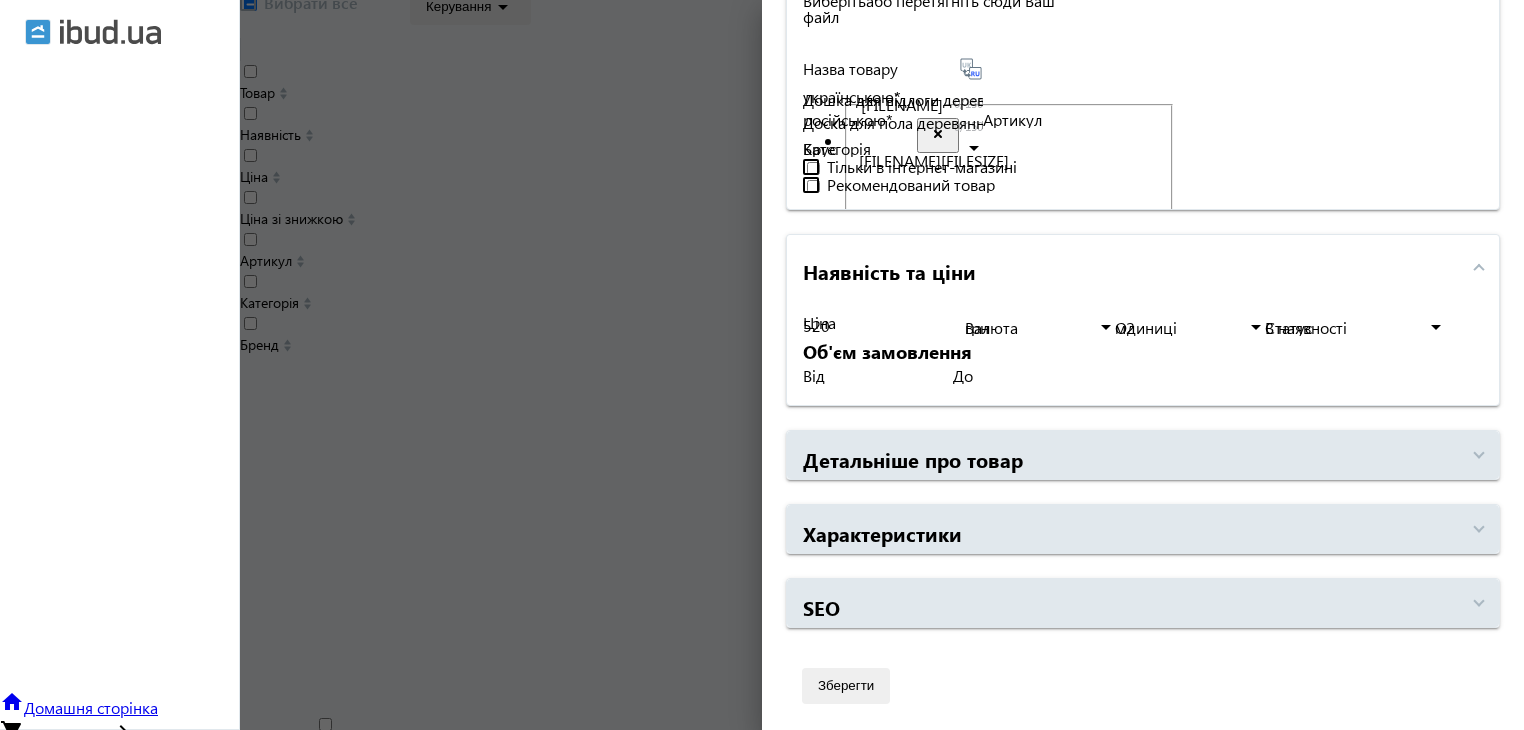 drag, startPoint x: 748, startPoint y: 621, endPoint x: 704, endPoint y: 621, distance: 44 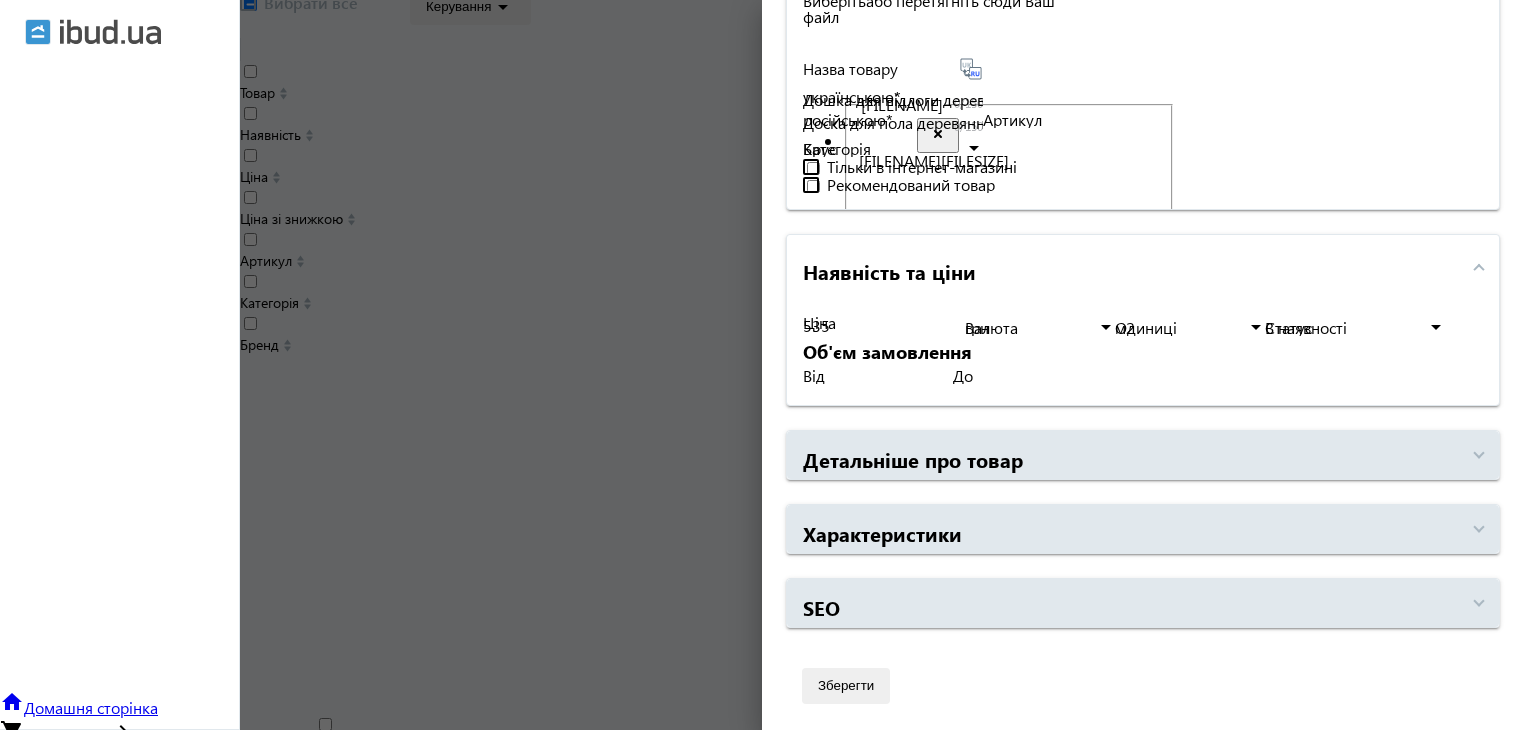 type on "535" 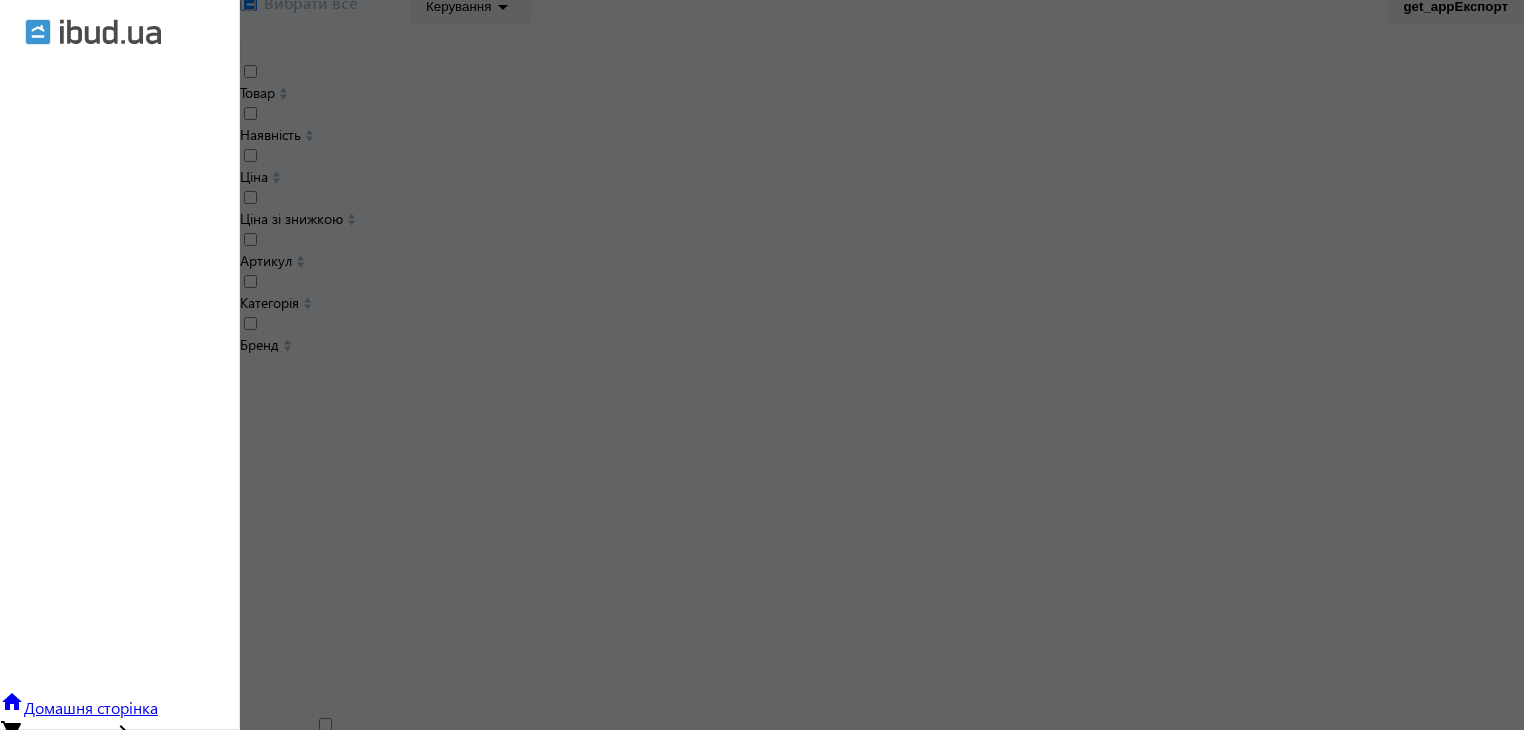 scroll, scrollTop: 0, scrollLeft: 0, axis: both 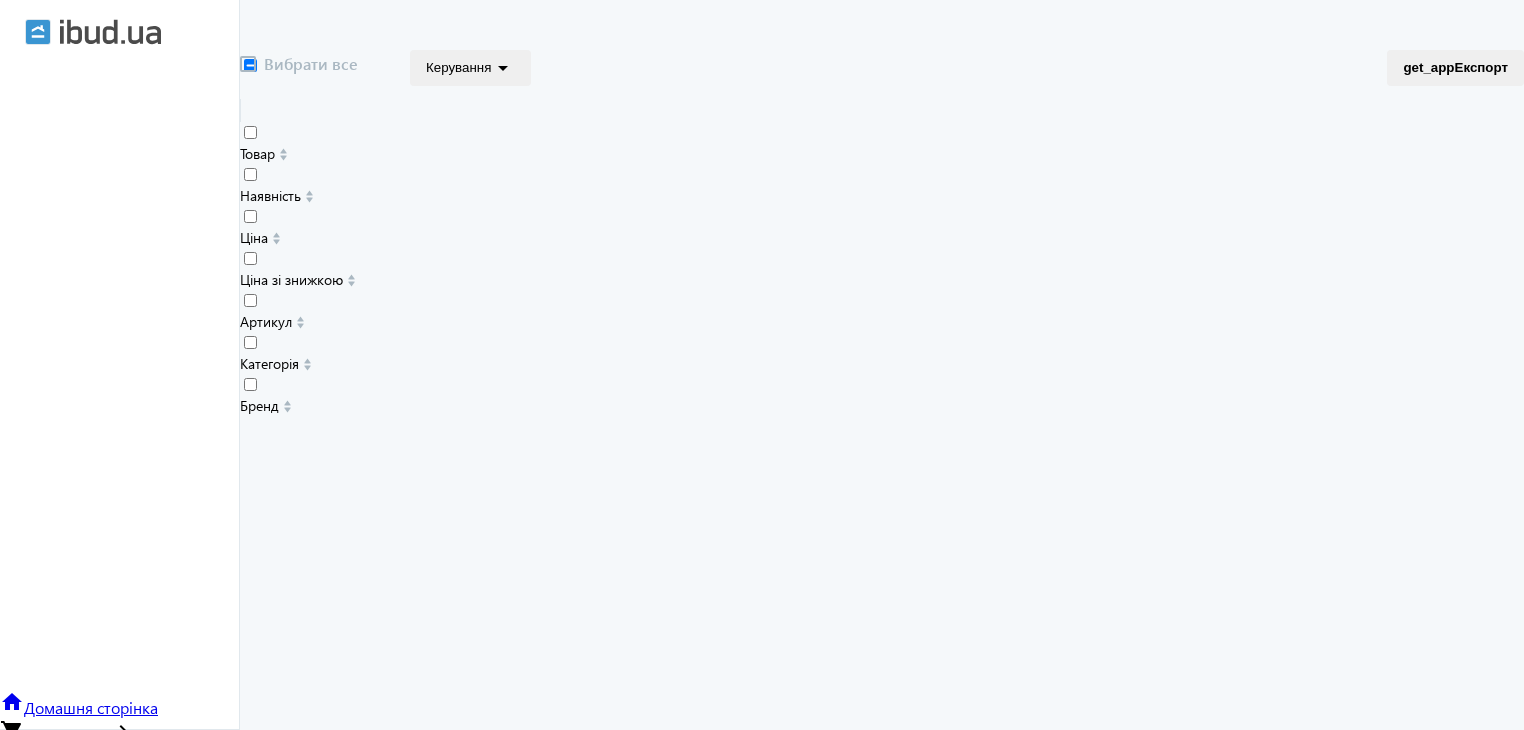 click on "Дошка для підлоги дерев'яна 125x25x3000 мм підлогова дошка, смерека" at bounding box center (541, 1344) 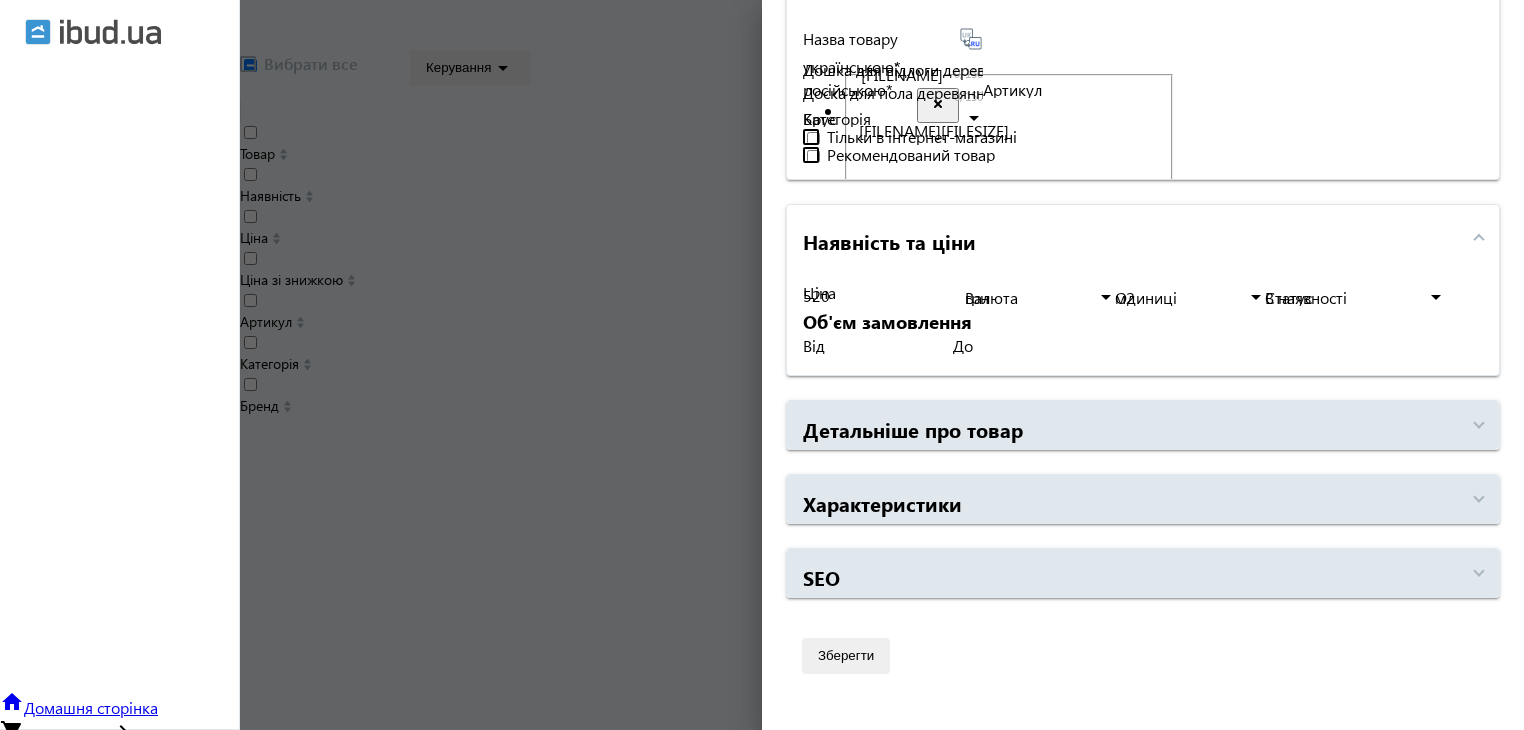scroll, scrollTop: 700, scrollLeft: 0, axis: vertical 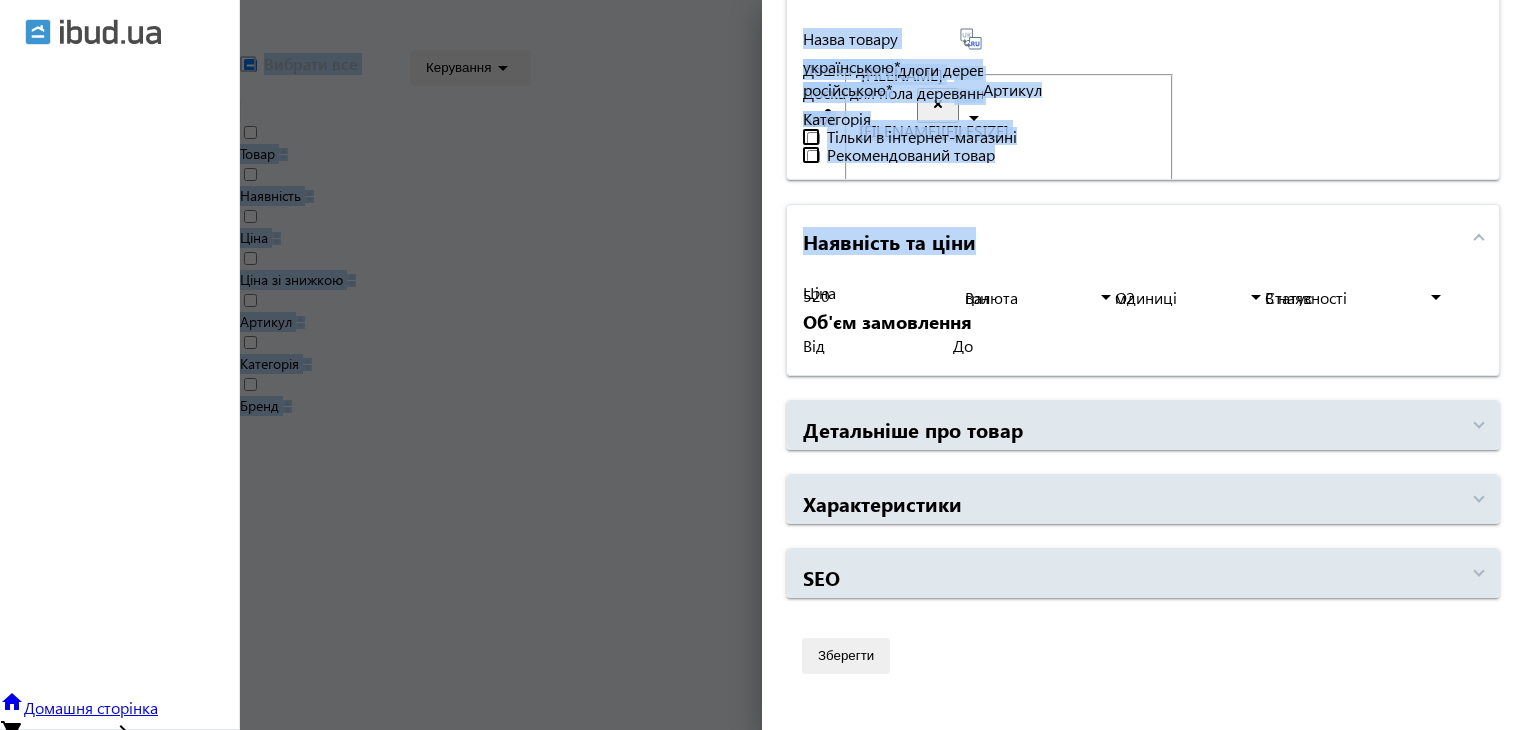 drag, startPoint x: 851, startPoint y: 310, endPoint x: 729, endPoint y: 314, distance: 122.06556 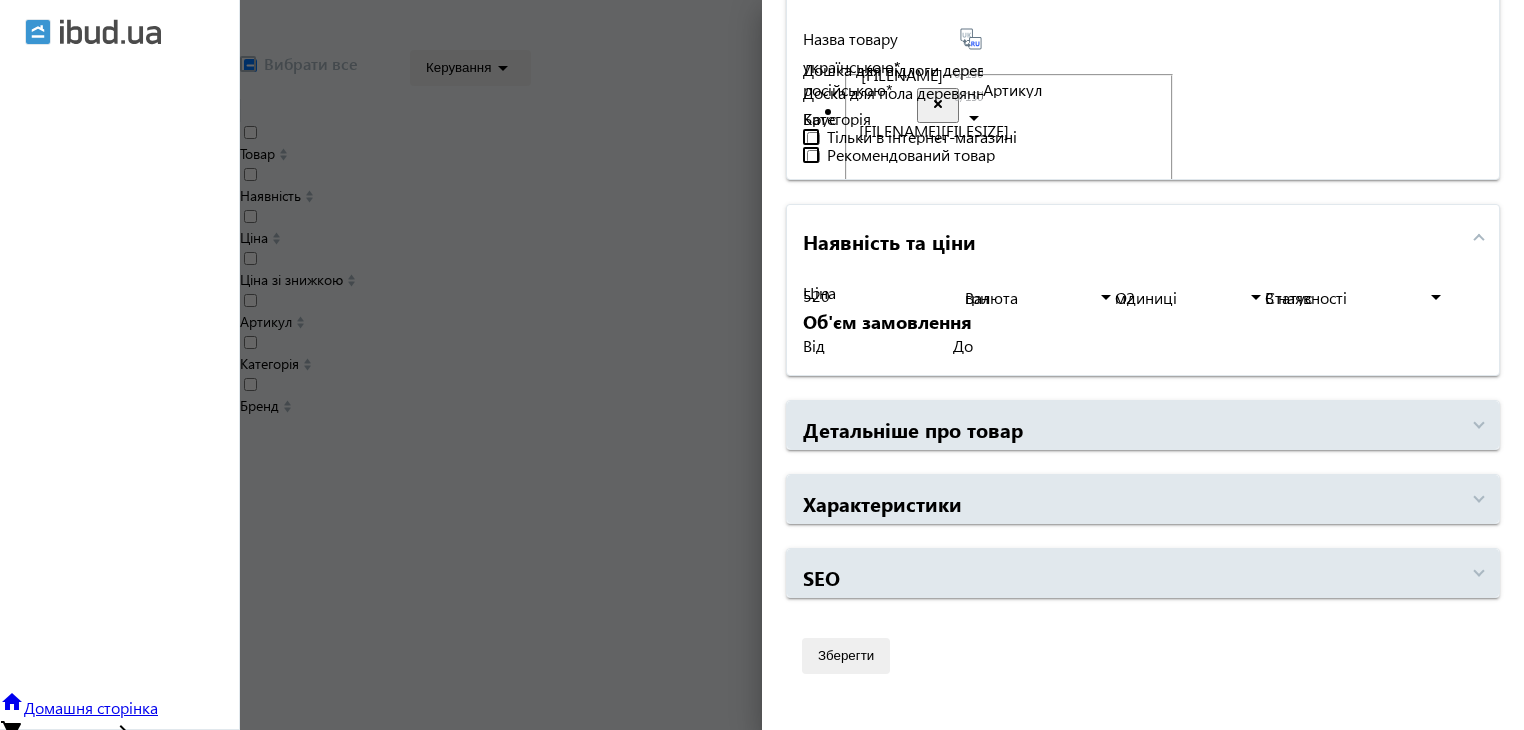 drag, startPoint x: 835, startPoint y: 324, endPoint x: 728, endPoint y: 324, distance: 107 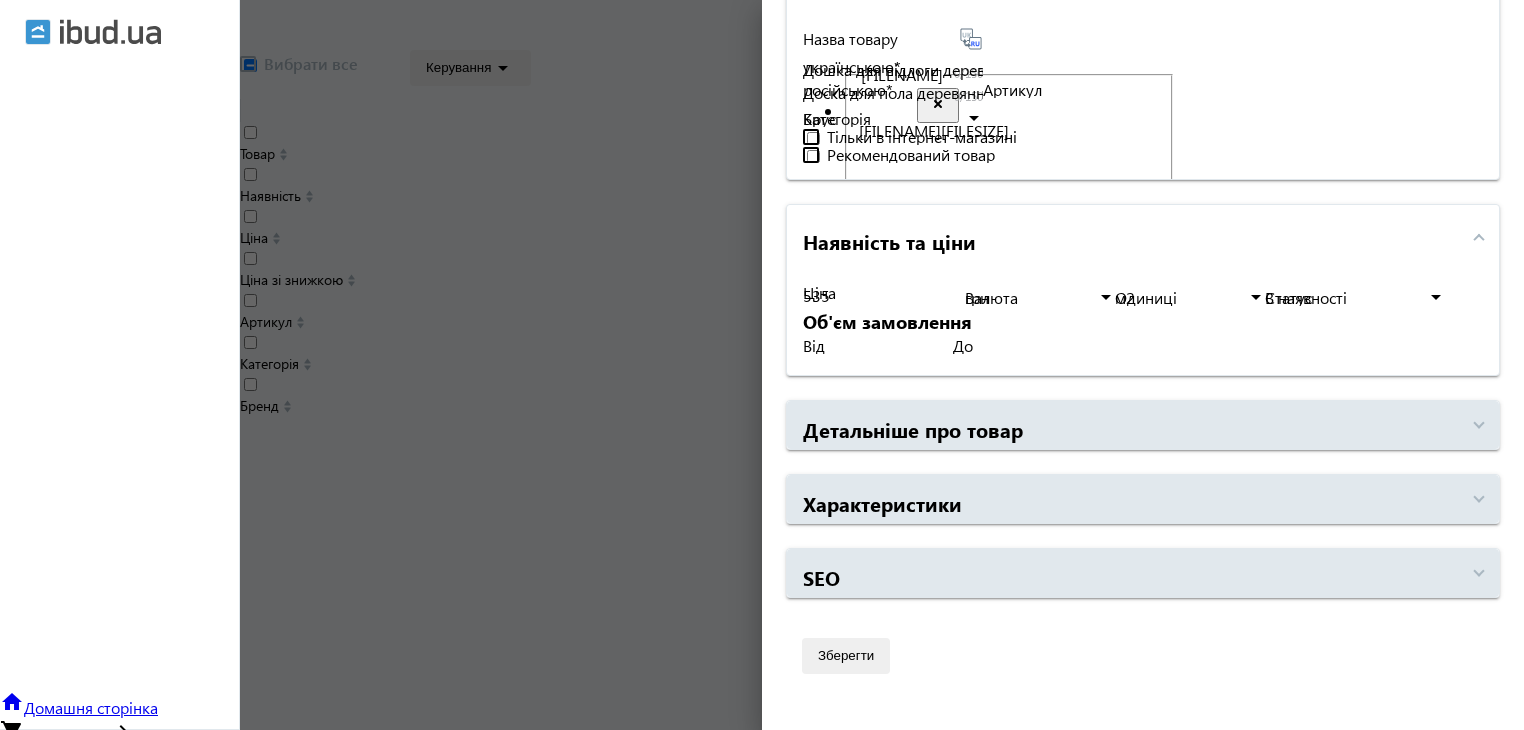 scroll, scrollTop: 461, scrollLeft: 0, axis: vertical 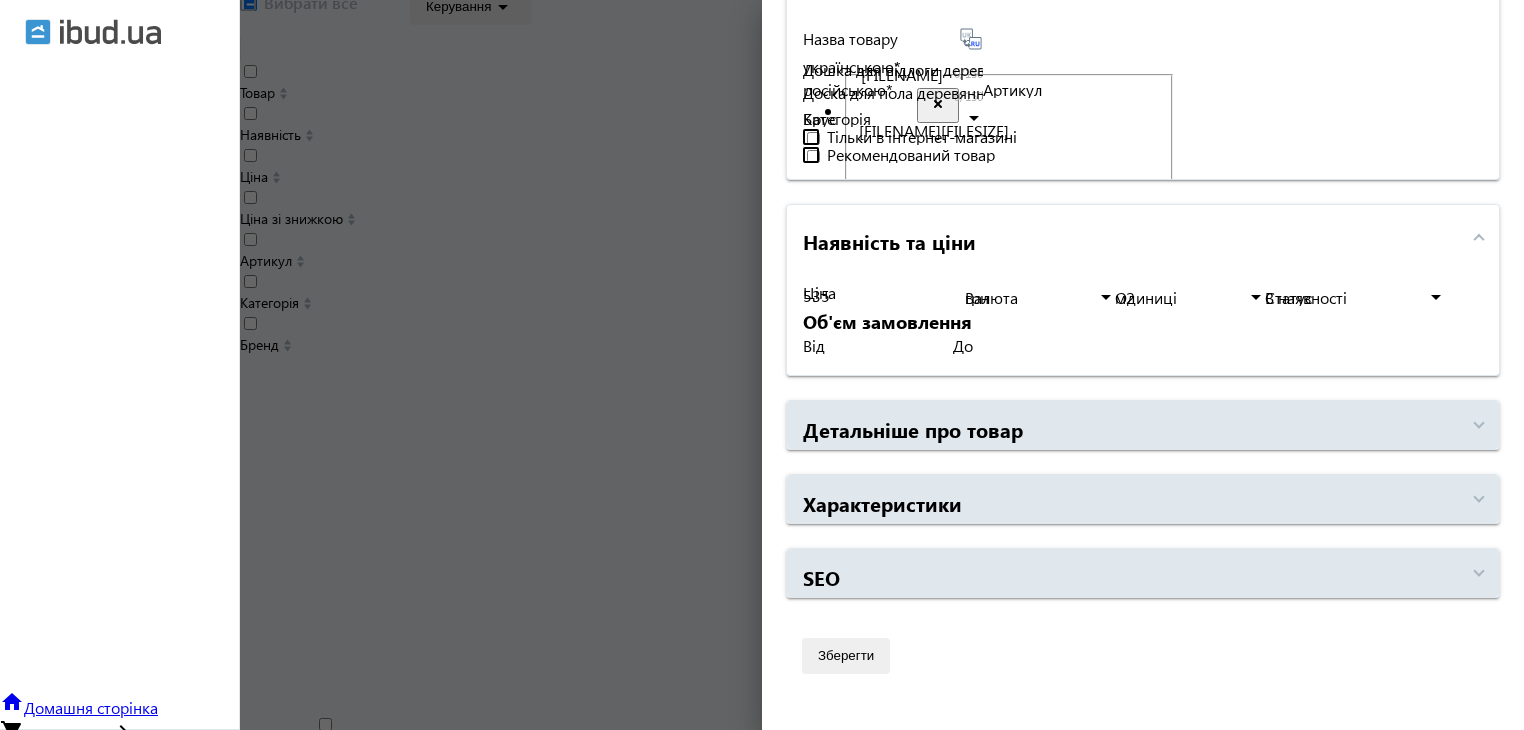 type on "535" 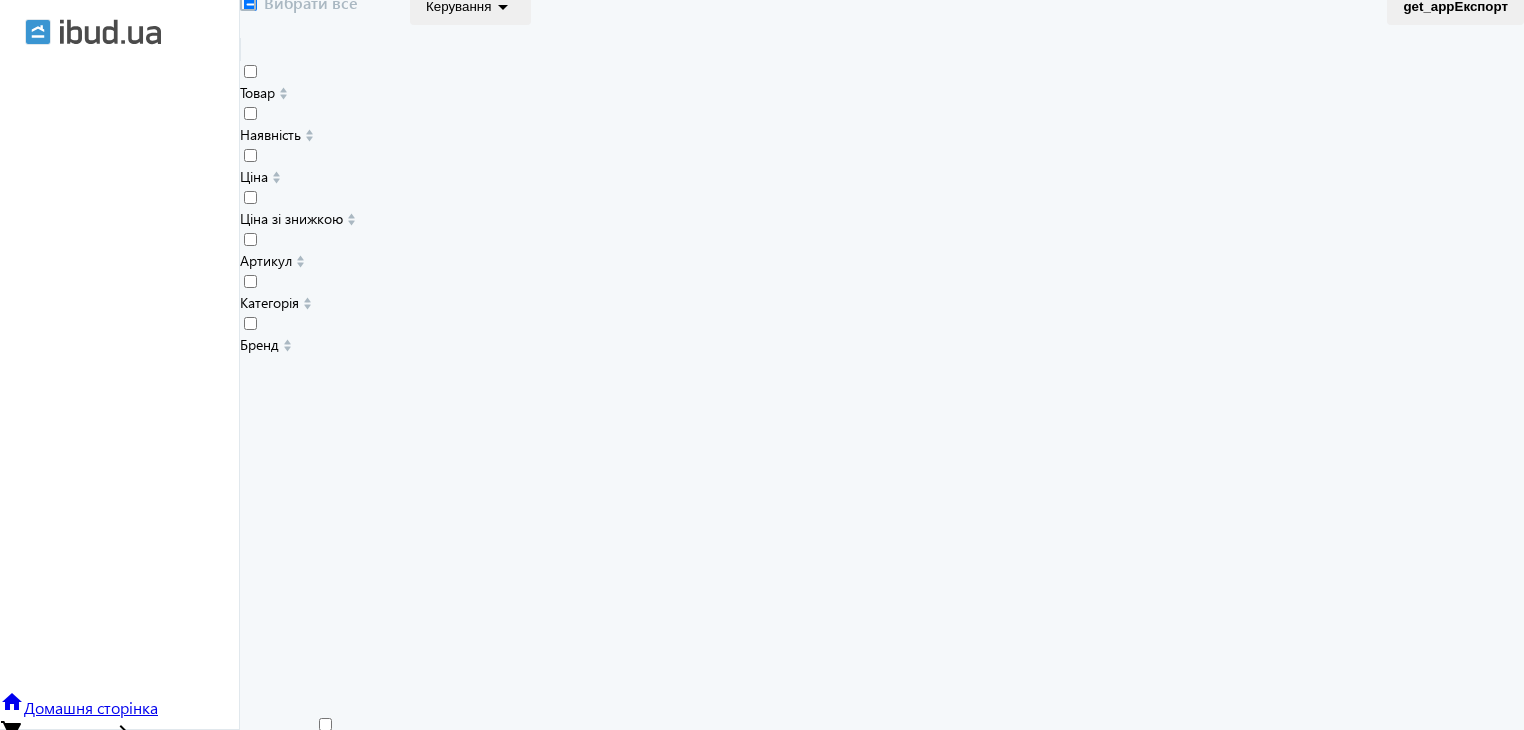 scroll, scrollTop: 0, scrollLeft: 0, axis: both 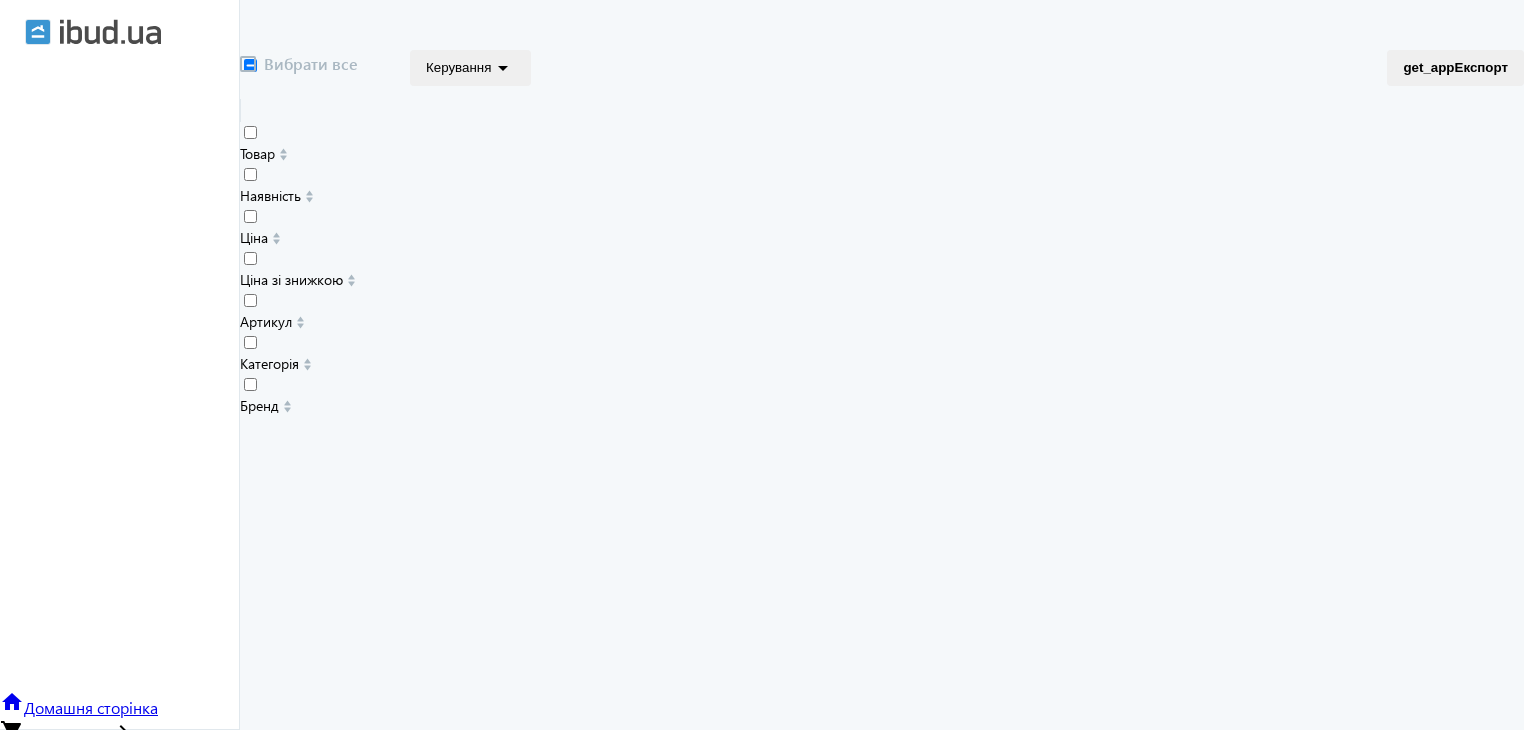 click at bounding box center (325, 1313) 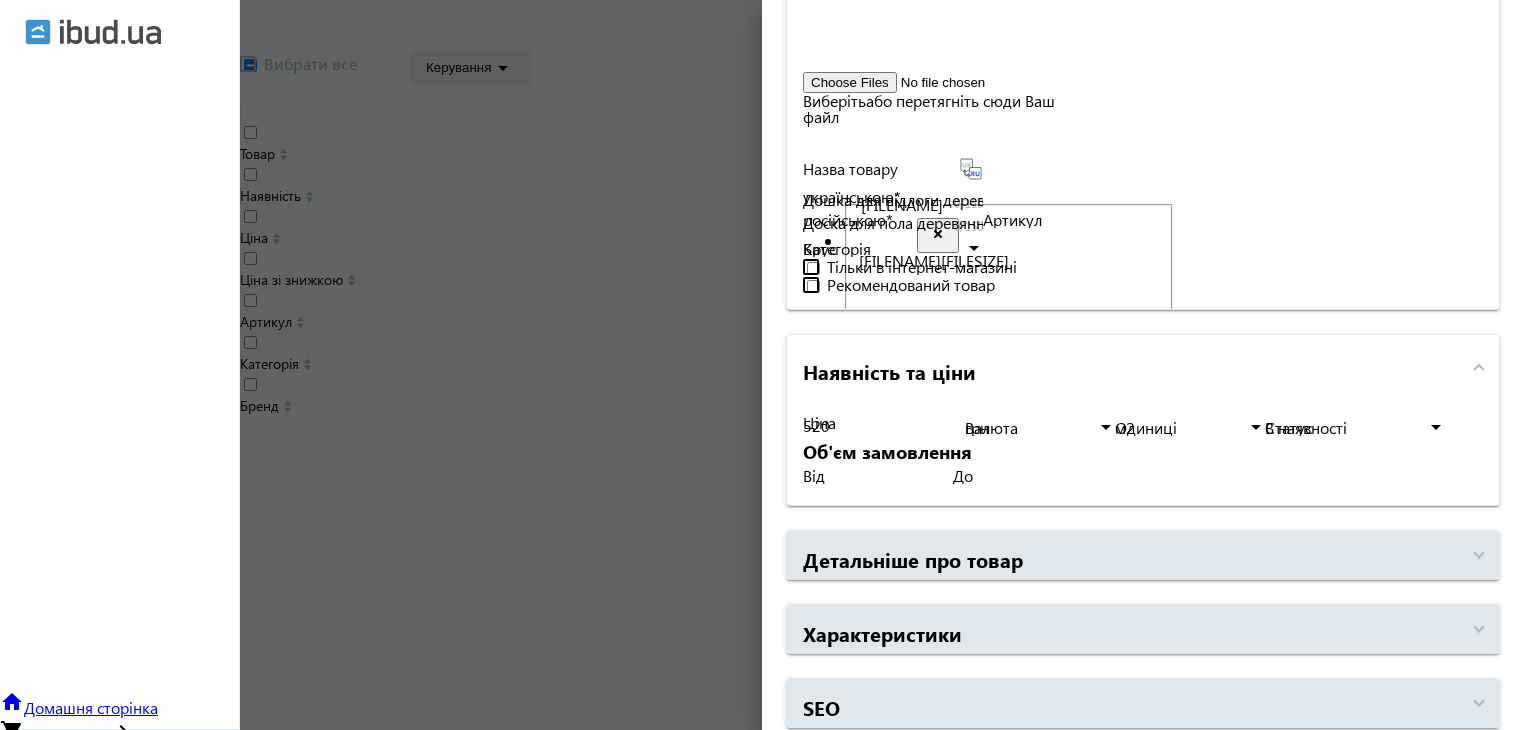 scroll, scrollTop: 600, scrollLeft: 0, axis: vertical 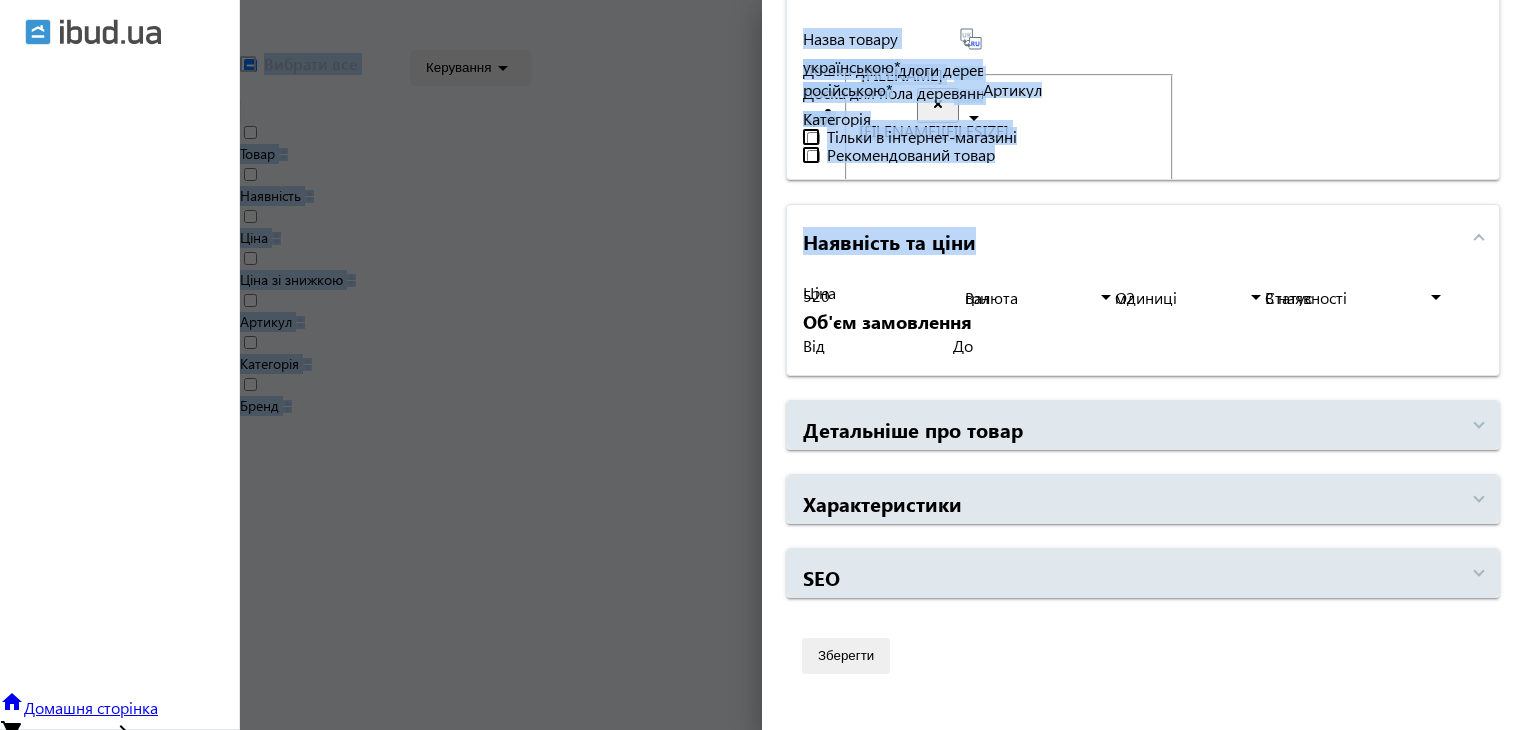 drag, startPoint x: 828, startPoint y: 428, endPoint x: 748, endPoint y: 412, distance: 81.58431 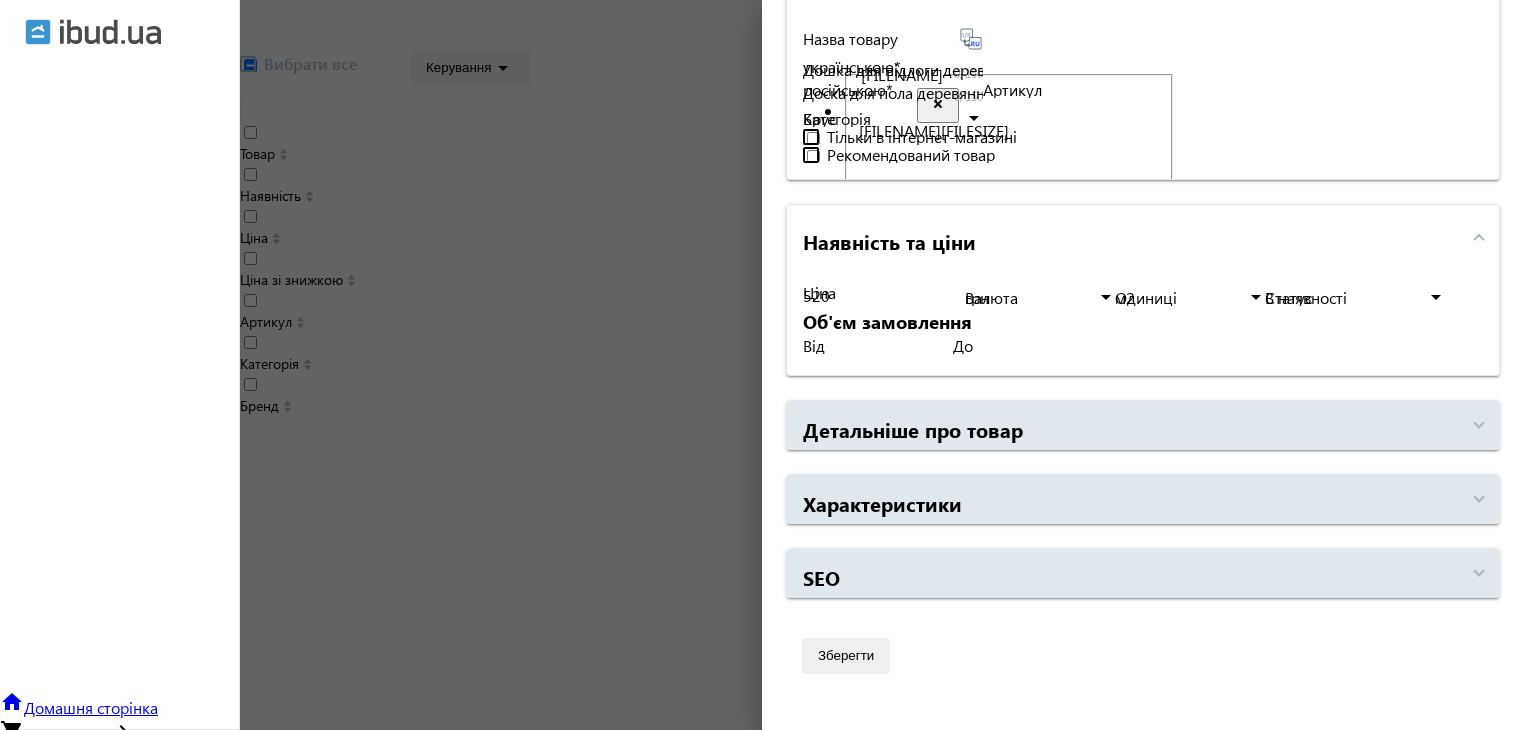 drag, startPoint x: 831, startPoint y: 425, endPoint x: 778, endPoint y: 429, distance: 53.15073 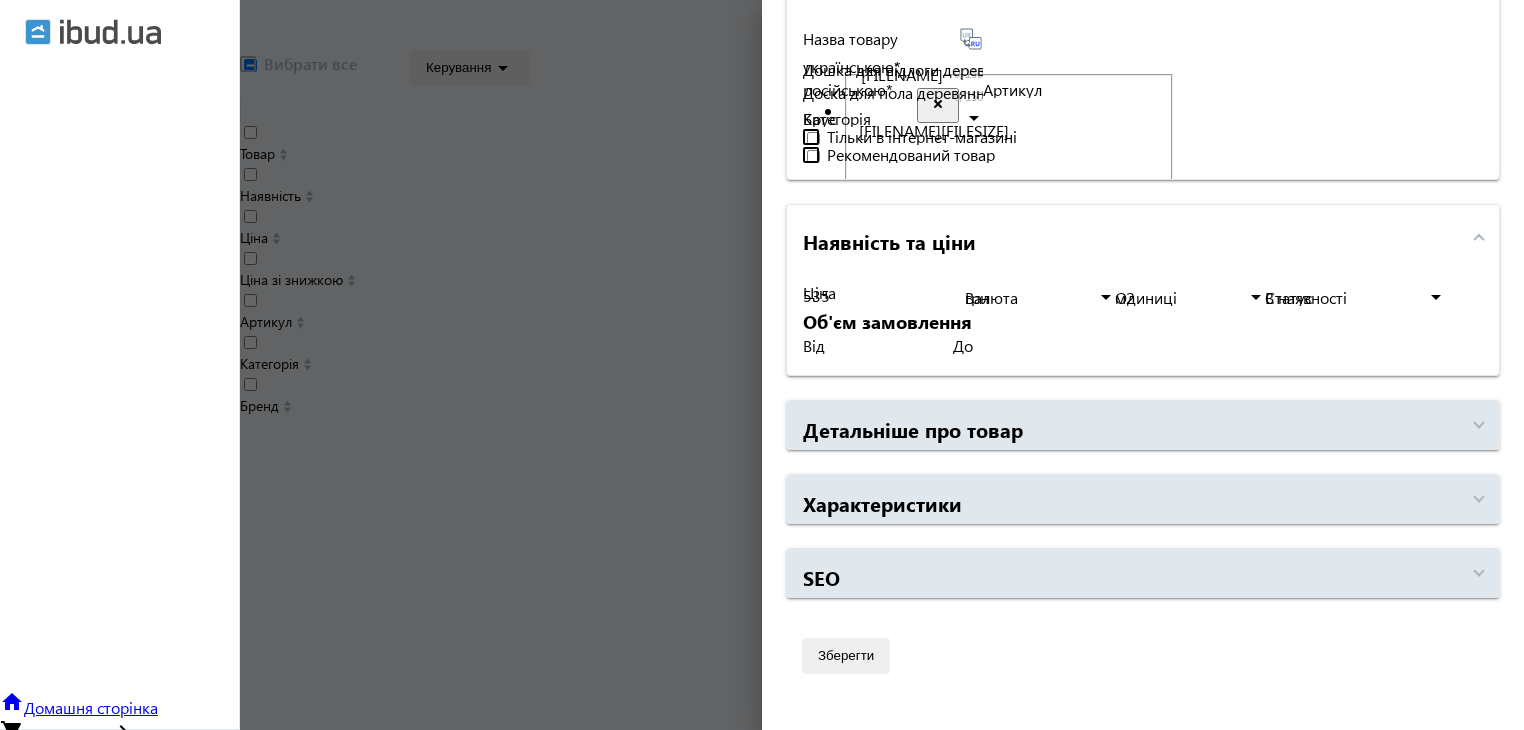 type on "535" 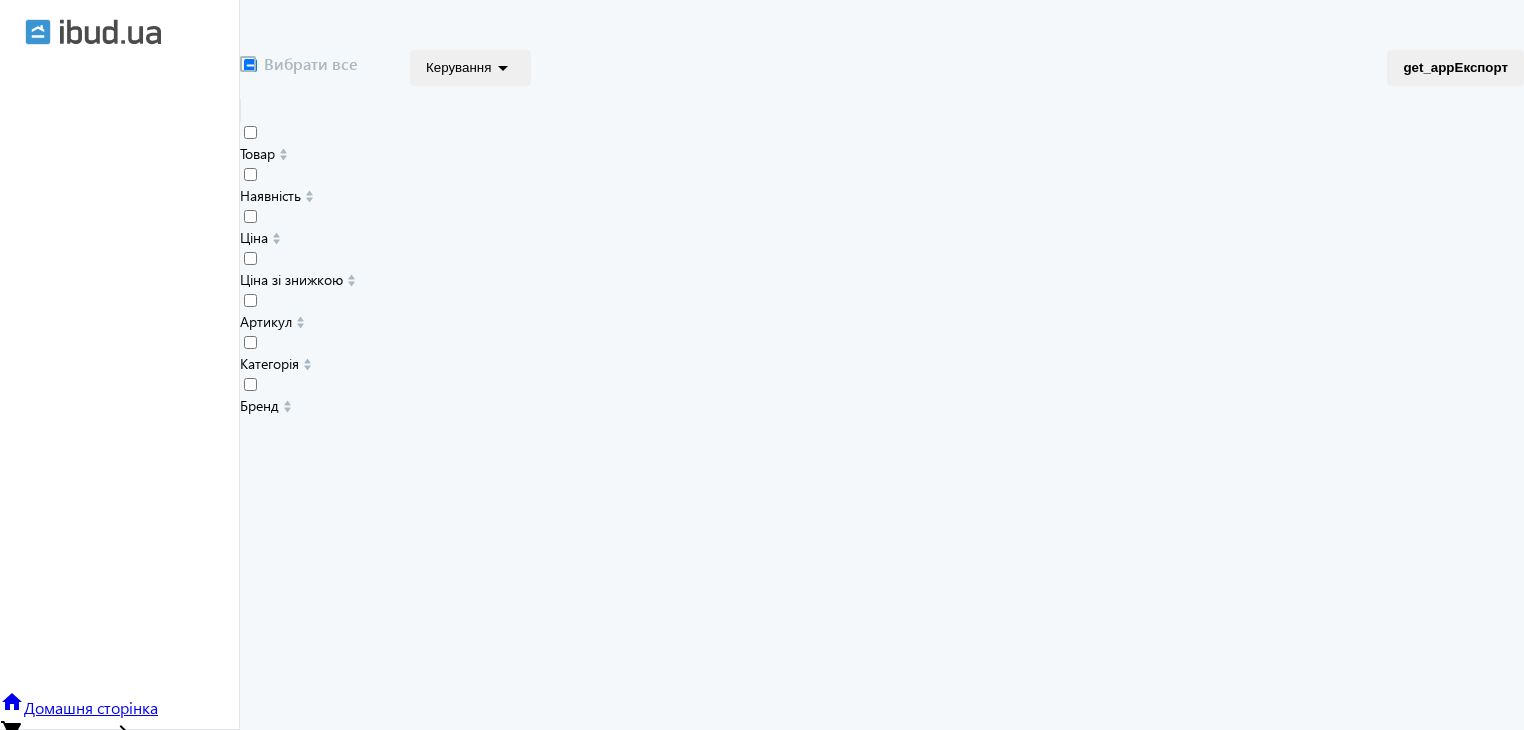 scroll, scrollTop: 0, scrollLeft: 0, axis: both 